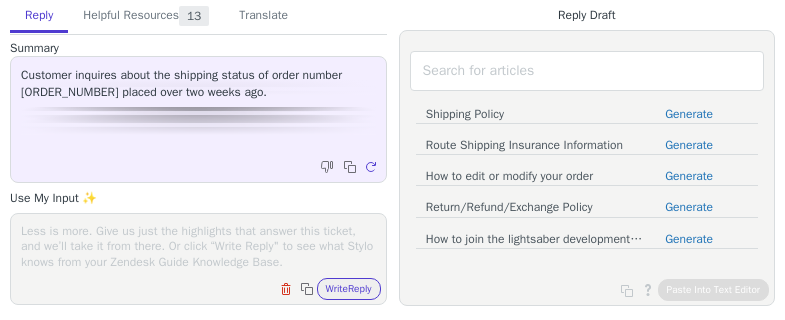 scroll, scrollTop: 0, scrollLeft: 0, axis: both 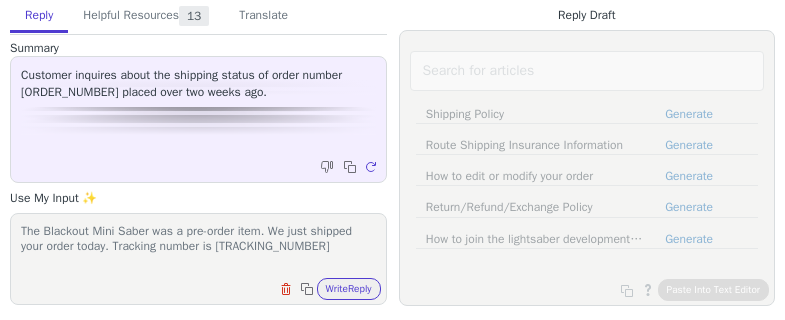 paste on "[TRACKING_NUMBER]" 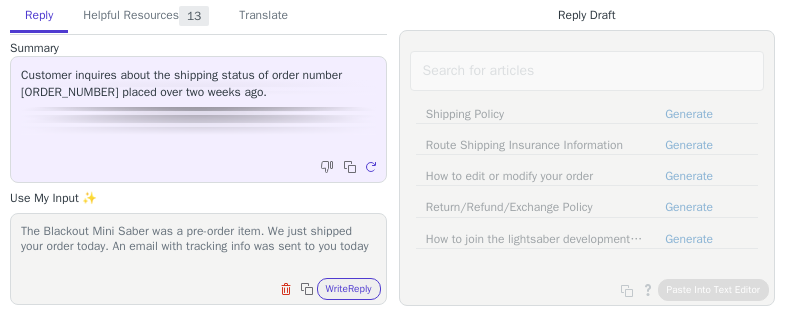 scroll, scrollTop: 1, scrollLeft: 0, axis: vertical 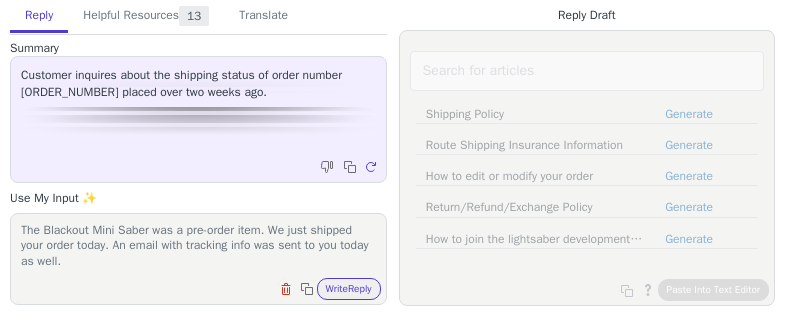 click on "The Blackout Mini Saber was a pre-order item. We just shipped your order today. An email with tracking info was sent to you today as well." at bounding box center (198, 246) 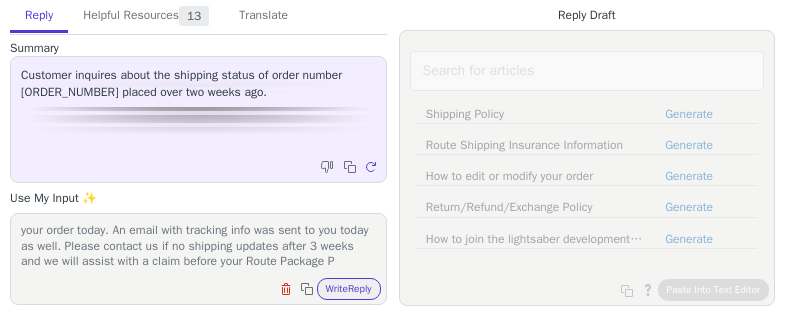 scroll, scrollTop: 32, scrollLeft: 0, axis: vertical 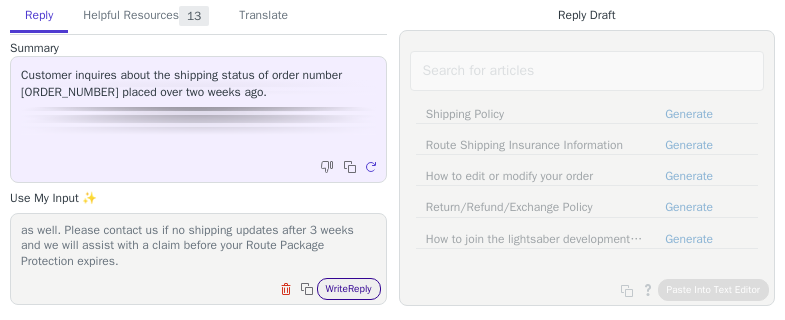 type on "The Blackout Mini Saber was a pre-order item. We just shipped your order today. An email with tracking info was sent to you today as well. Please contact us if no shipping updates after 3 weeks and we will assist with a claim before your Route Package Protection expires." 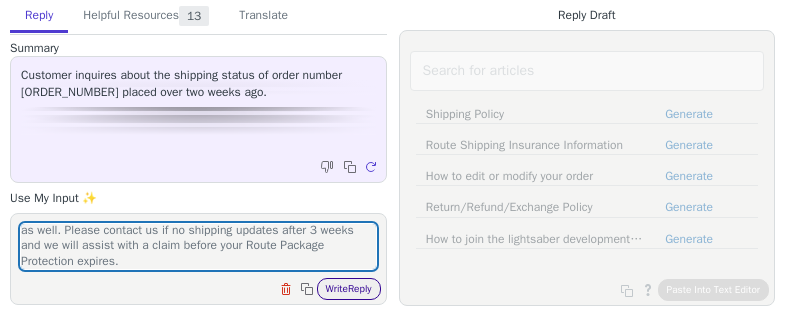 click on "Write  Reply" at bounding box center (349, 289) 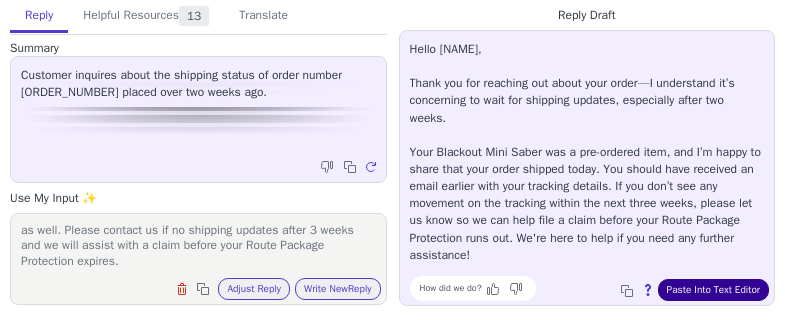 click on "Paste Into Text Editor" at bounding box center (713, 290) 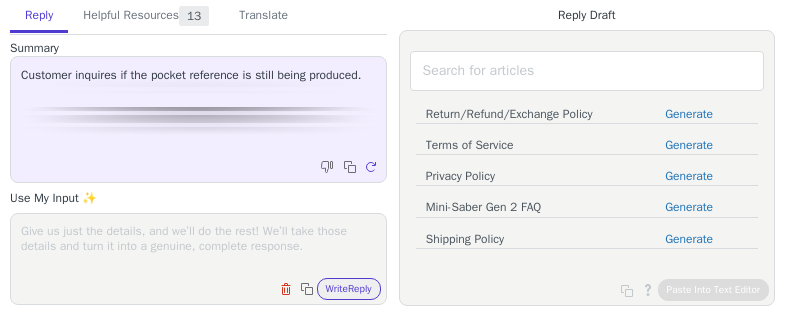 scroll, scrollTop: 0, scrollLeft: 0, axis: both 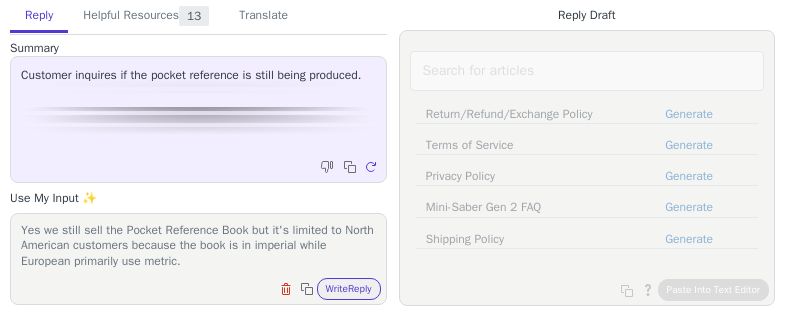 type on "Yes we still sell the Pocket Reference Book but it's limited to North American customers because the book is in imperial while European primarily use metric." 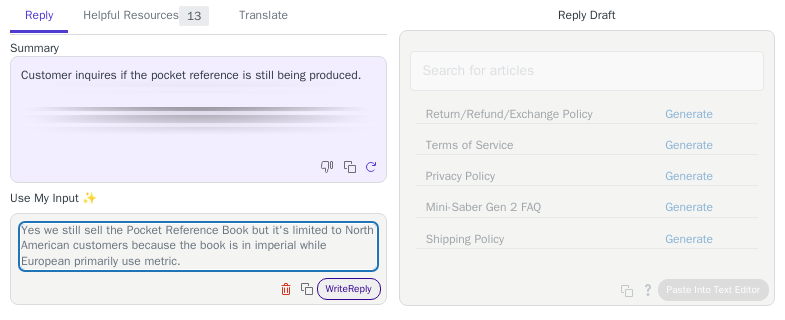 click on "Write  Reply" at bounding box center [349, 289] 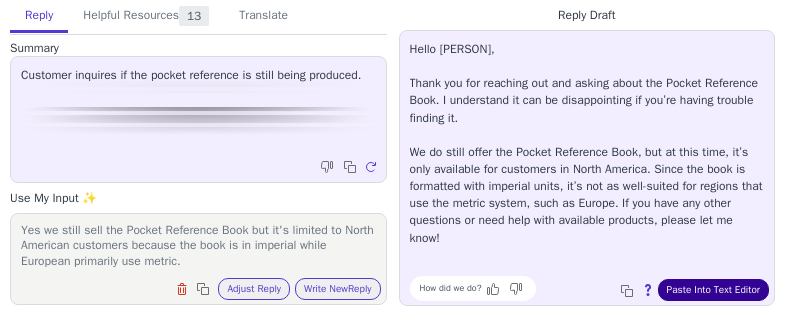 click on "Paste Into Text Editor" at bounding box center [713, 290] 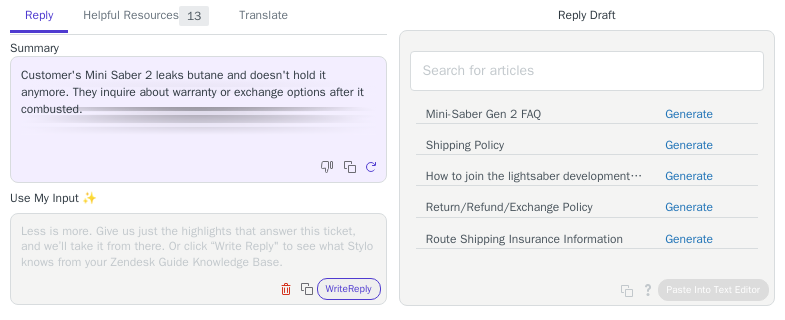 scroll, scrollTop: 0, scrollLeft: 0, axis: both 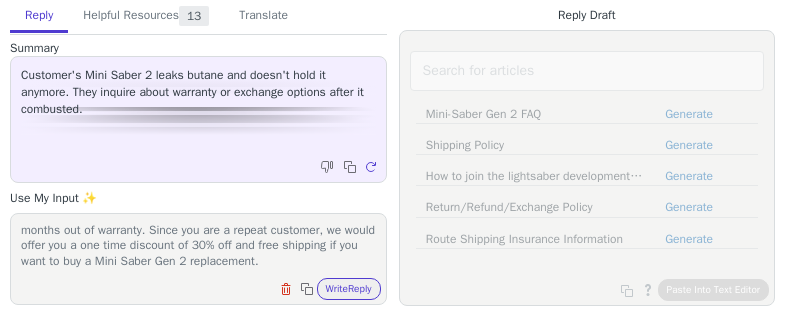 click on "Our Mini Saber comes with 1-year manufacture warranty. Your Dark Edition Mini Saber was delivered on December 19th, 2023 which means it's 6.5 months out of warranty. Since you are a repeat customer, we would offer you a one time discount of 30% off and free shipping if you want to buy a Mini Saber Gen 2 replacement." at bounding box center [198, 246] 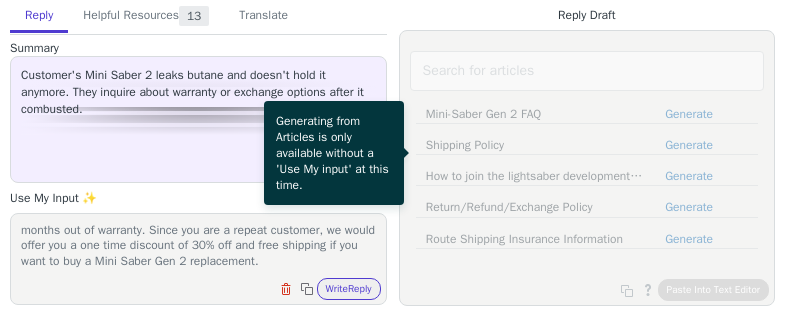 scroll, scrollTop: 48, scrollLeft: 0, axis: vertical 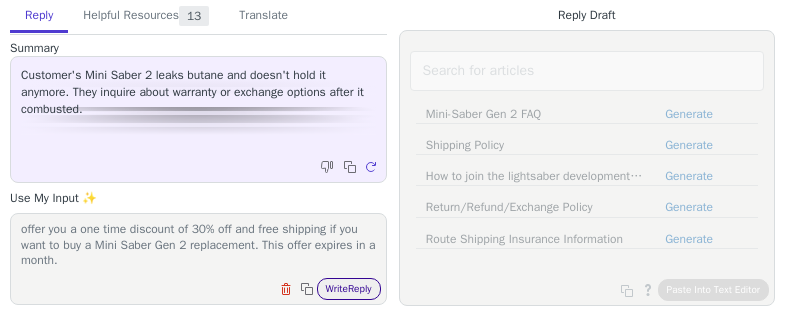 type on "Our Mini Saber comes with 1-year manufacture warranty. Your Dark Edition Mini Saber was delivered on December 19th, 2023 which means it's 6.5 months out of warranty. Since you are a repeat customer, we would offer you a one time discount of 30% off and free shipping if you want to buy a Mini Saber Gen 2 replacement. This offer expires in a month." 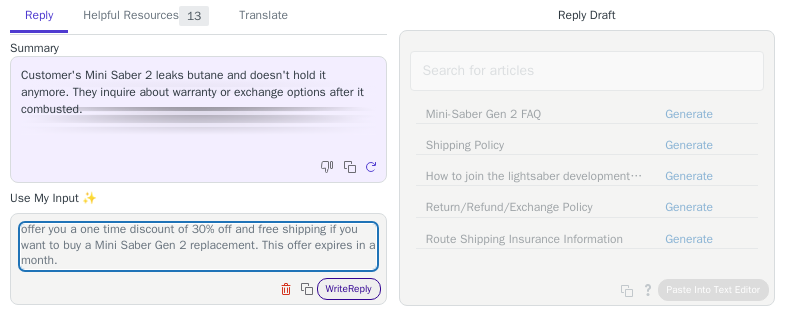 click on "Write  Reply" at bounding box center [349, 289] 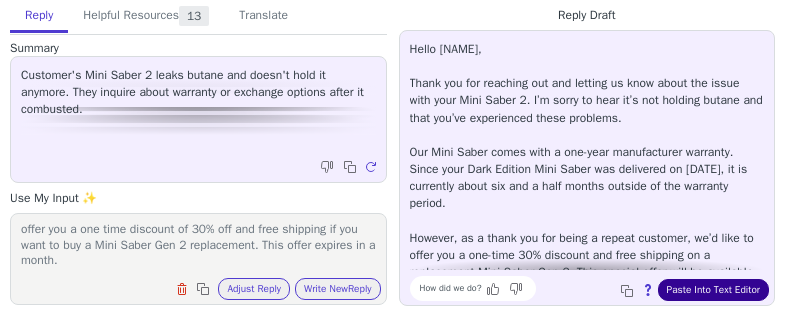 click on "Paste Into Text Editor" at bounding box center [713, 290] 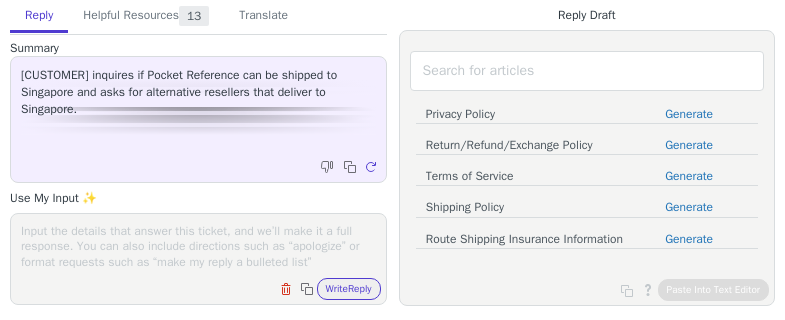 scroll, scrollTop: 0, scrollLeft: 0, axis: both 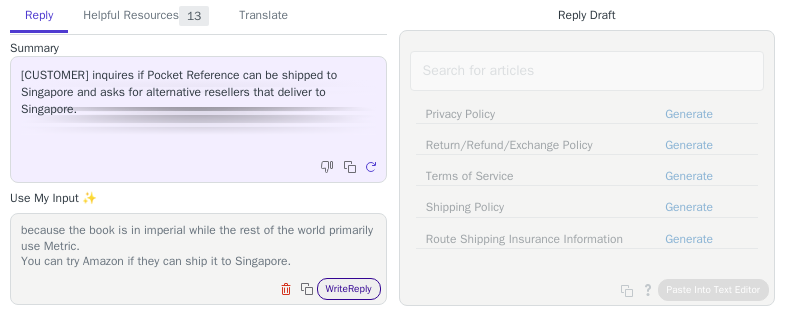 type on "We only sell the Pocket Reference Book to [CONTINENT] customers because the book is in imperial while the rest of the world primarily use Metric.
You can try Amazon if they can ship it to Singapore." 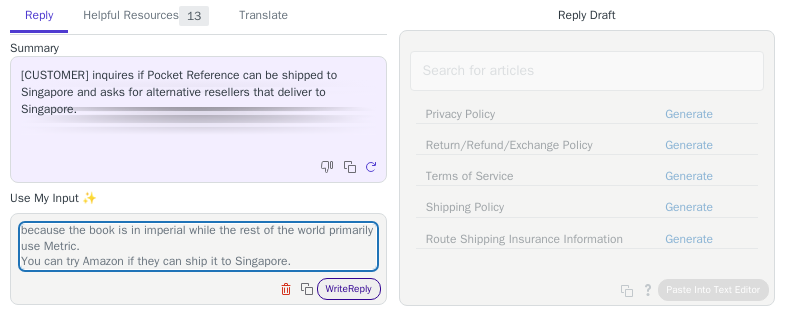 click on "Write  Reply" at bounding box center (349, 289) 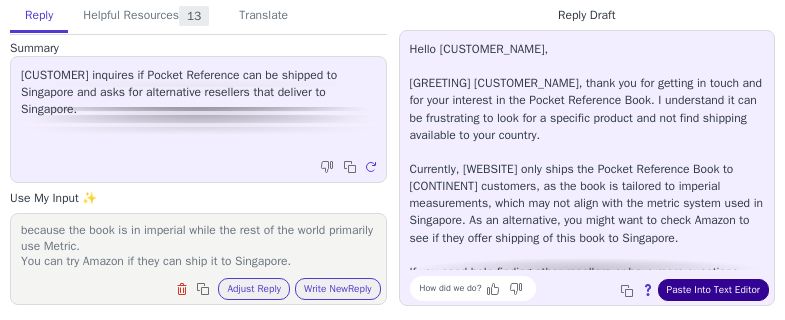 click on "Paste Into Text Editor" at bounding box center (713, 290) 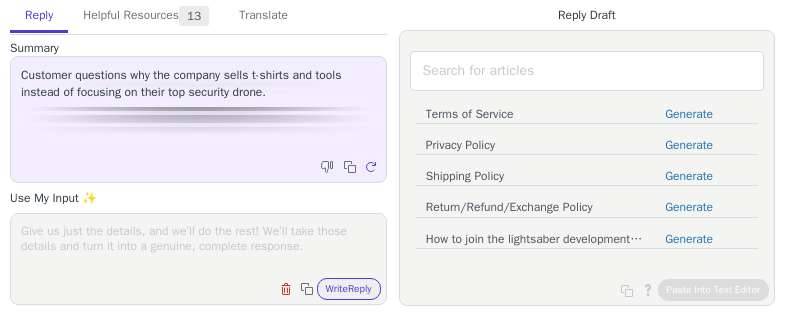 scroll, scrollTop: 0, scrollLeft: 0, axis: both 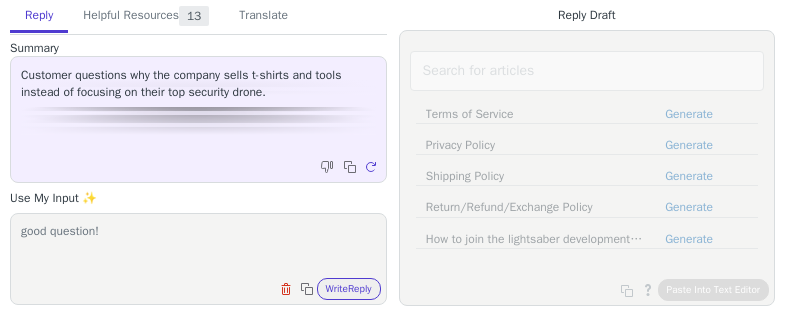 click on "good question!" at bounding box center [198, 246] 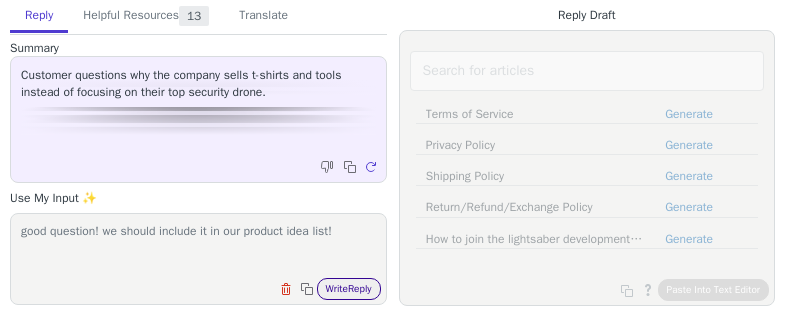 type on "good question! we should include it in our product idea list!" 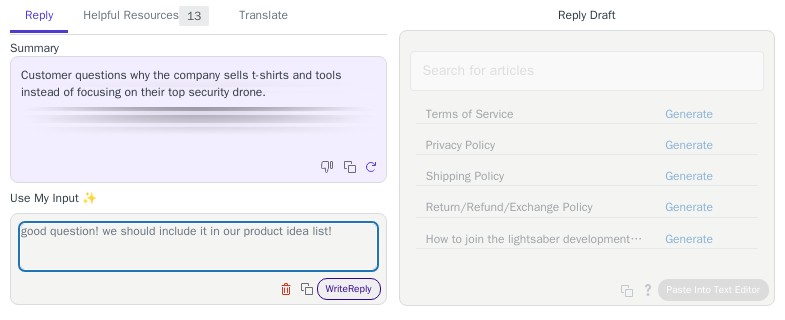 click on "Write  Reply" at bounding box center [349, 289] 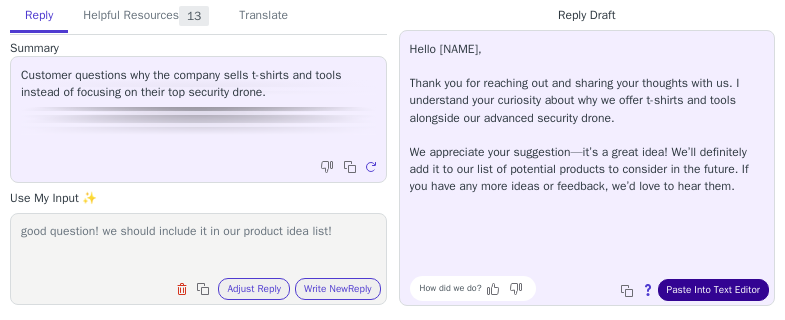 click on "Paste Into Text Editor" at bounding box center (713, 290) 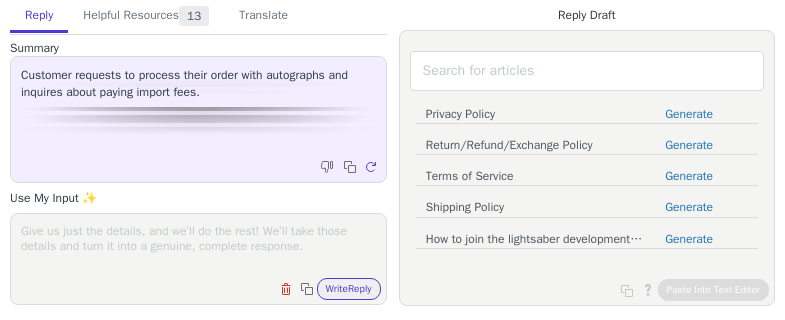 click at bounding box center [198, 246] 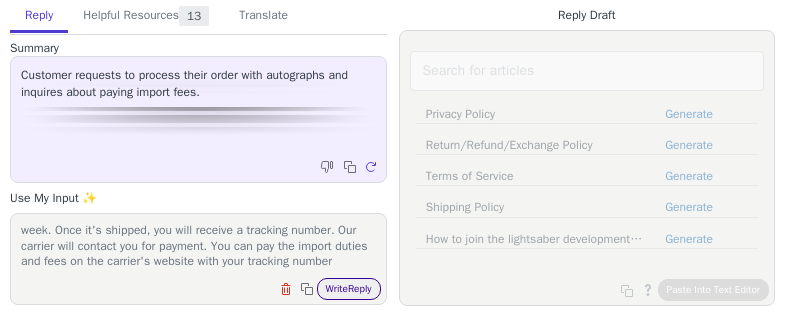 scroll, scrollTop: 32, scrollLeft: 0, axis: vertical 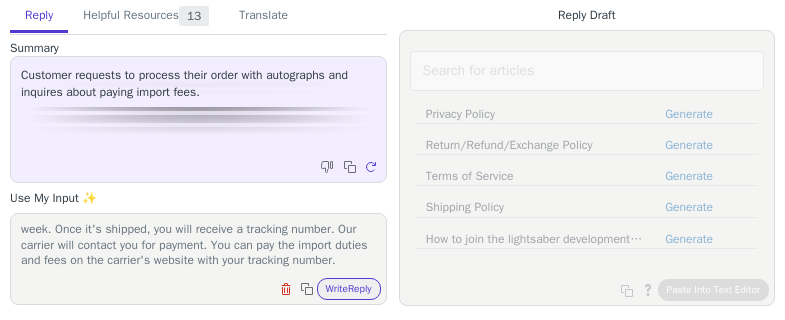 click on "Thanks for your quick confirmation. Your order will be fulfilled next week. Once it's shipped, you will receive a tracking number. Our carrier will contact you for payment. You can pay the import duties and fees on the carrier's website with your tracking number." at bounding box center [198, 246] 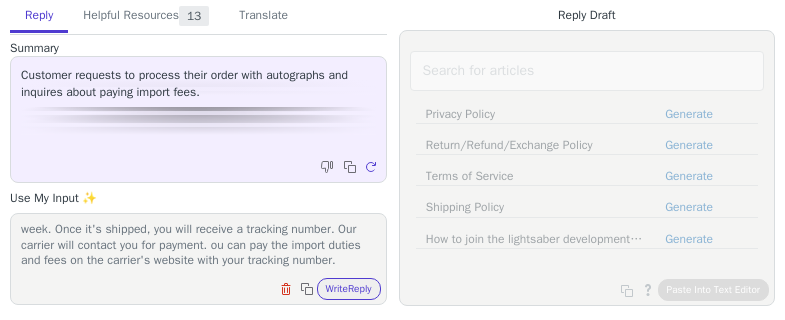 scroll, scrollTop: 29, scrollLeft: 0, axis: vertical 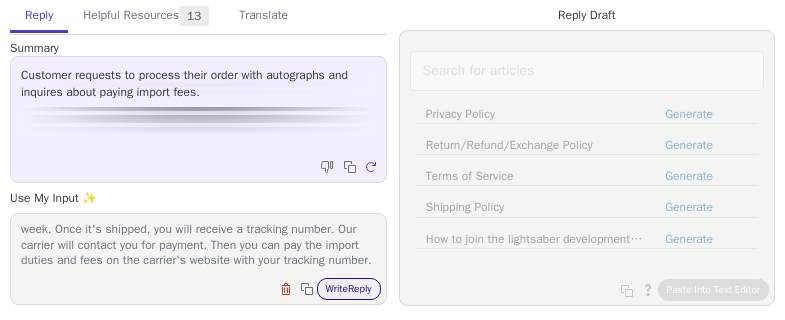 type on "Thanks for your quick confirmation. Your order will be fulfilled next week. Once it's shipped, you will receive a tracking number. Our carrier will contact you for payment. Then you can pay the import duties and fees on the carrier's website with your tracking number." 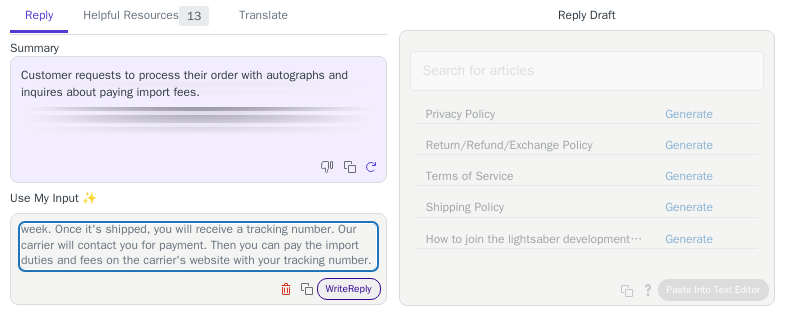 click on "Write  Reply" at bounding box center (349, 289) 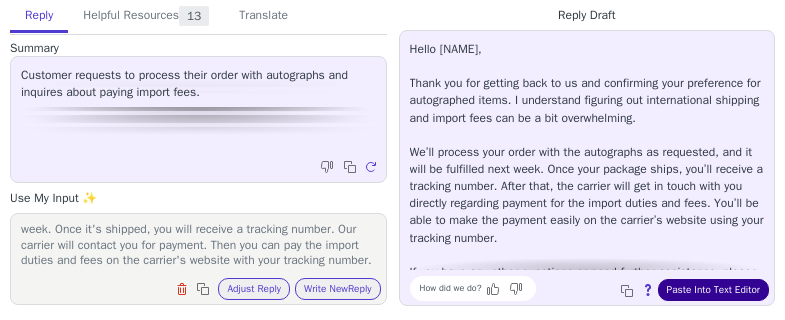 click on "Paste Into Text Editor" at bounding box center [713, 290] 